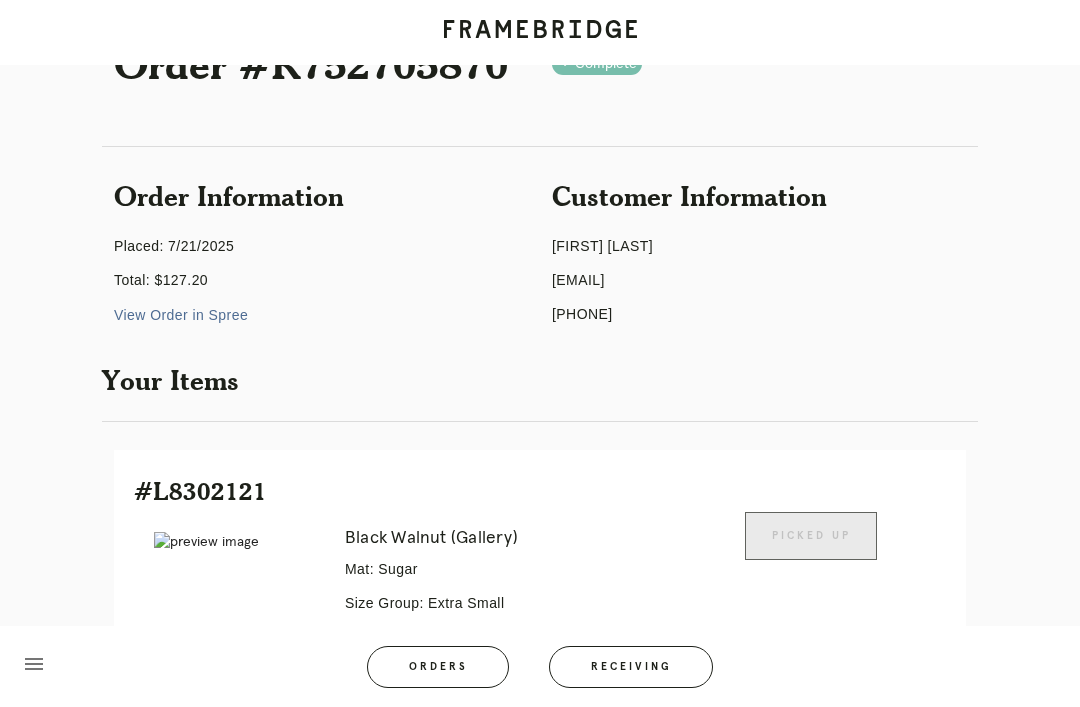 scroll, scrollTop: 0, scrollLeft: 0, axis: both 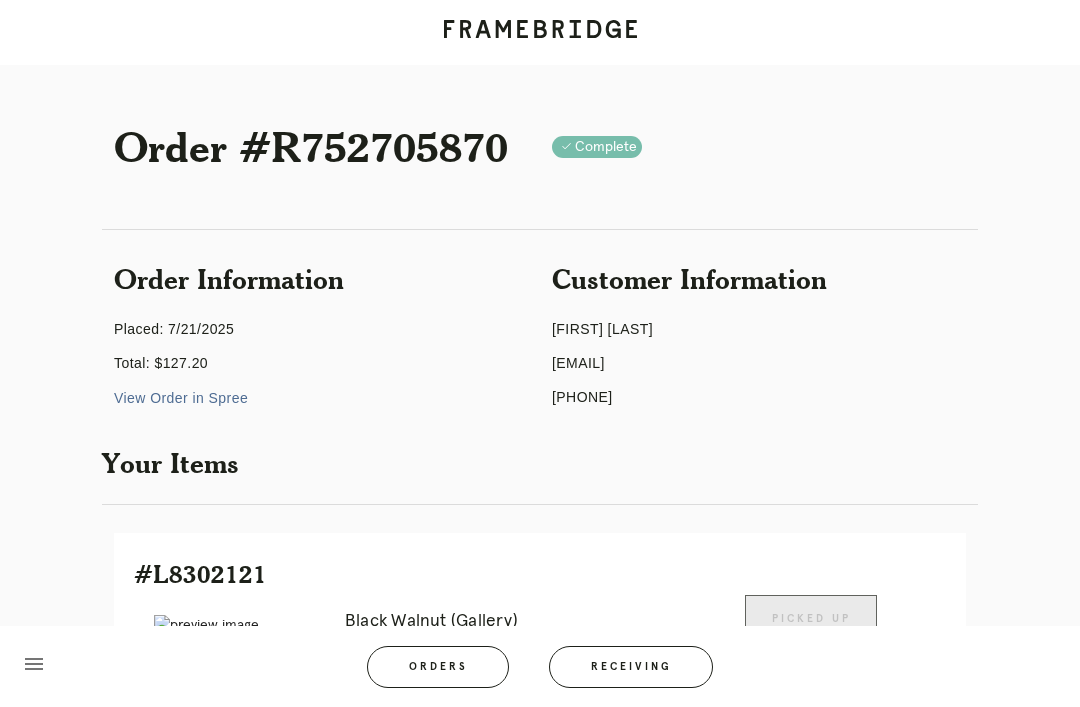 click on "menu
Orders
Receiving
Logged in as:   [EMAIL] [ADDRESS]
Logout" at bounding box center (540, 673) 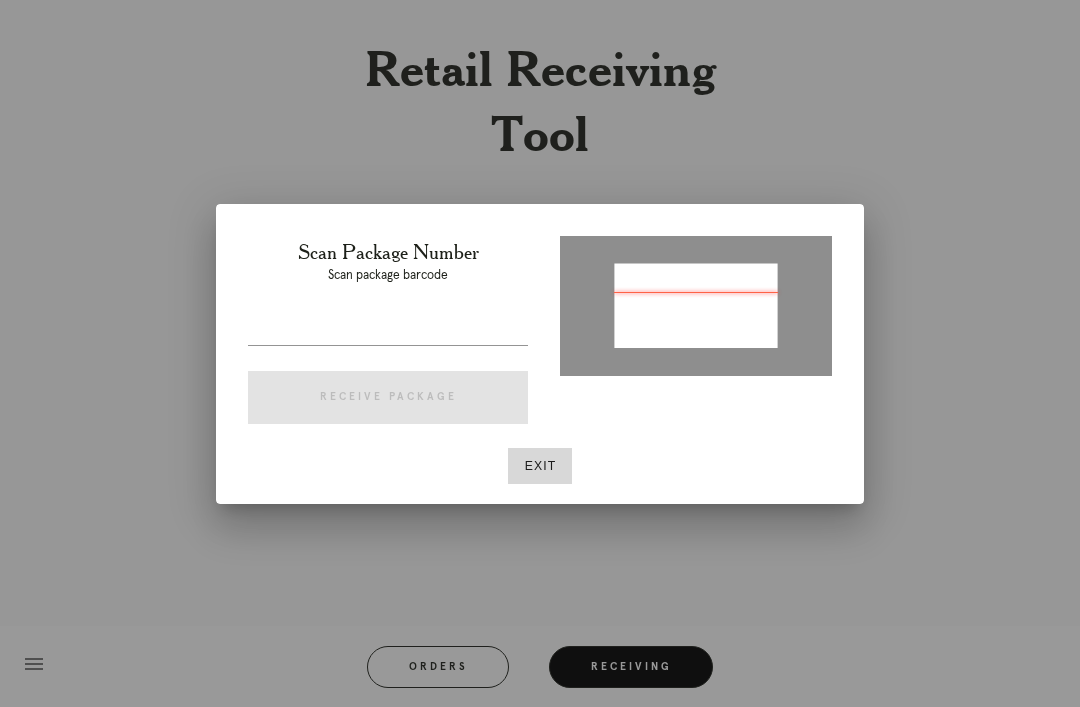 click at bounding box center (696, 304) 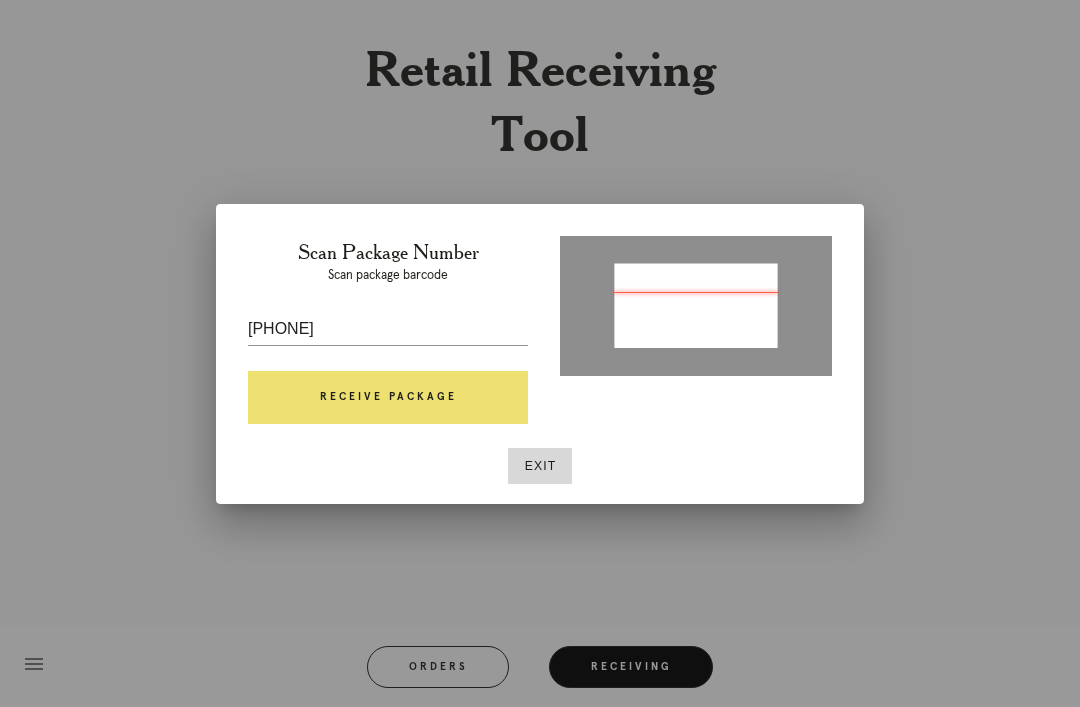 click on "Receive Package" at bounding box center (388, 398) 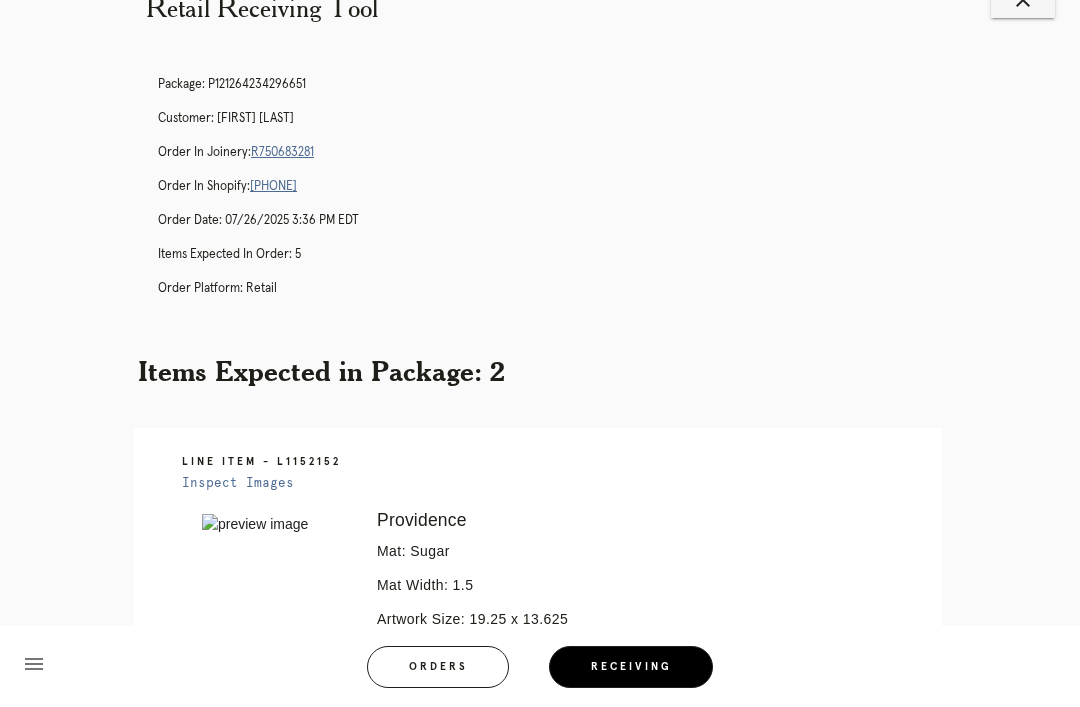 scroll, scrollTop: 0, scrollLeft: 0, axis: both 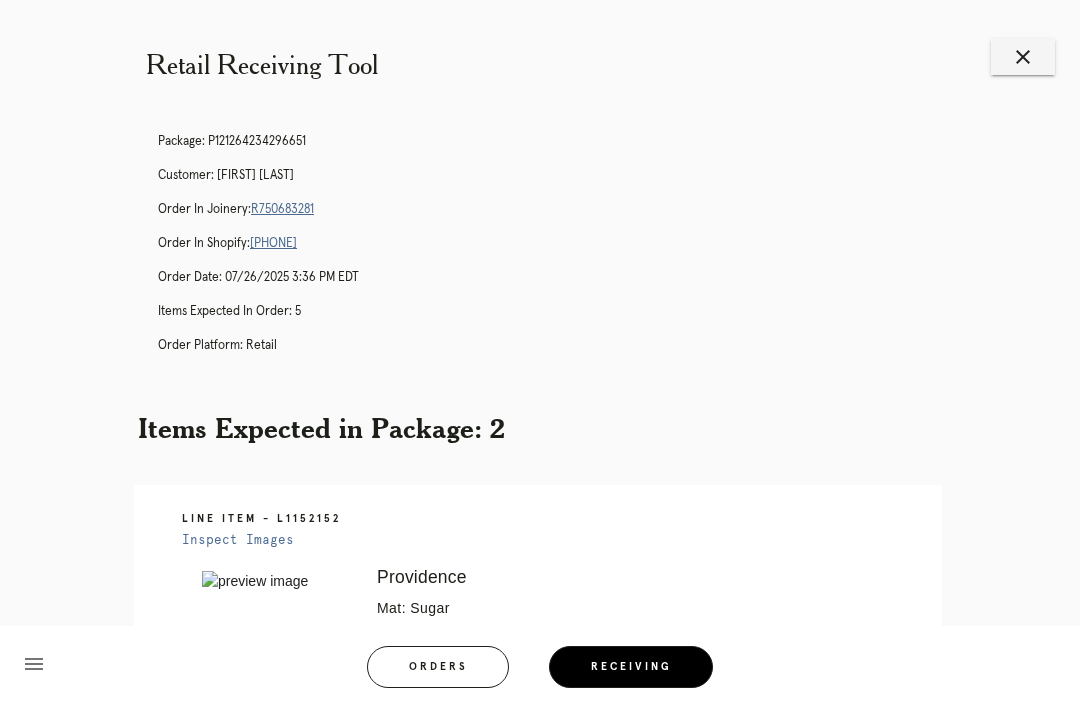 click on "close" at bounding box center (1023, 57) 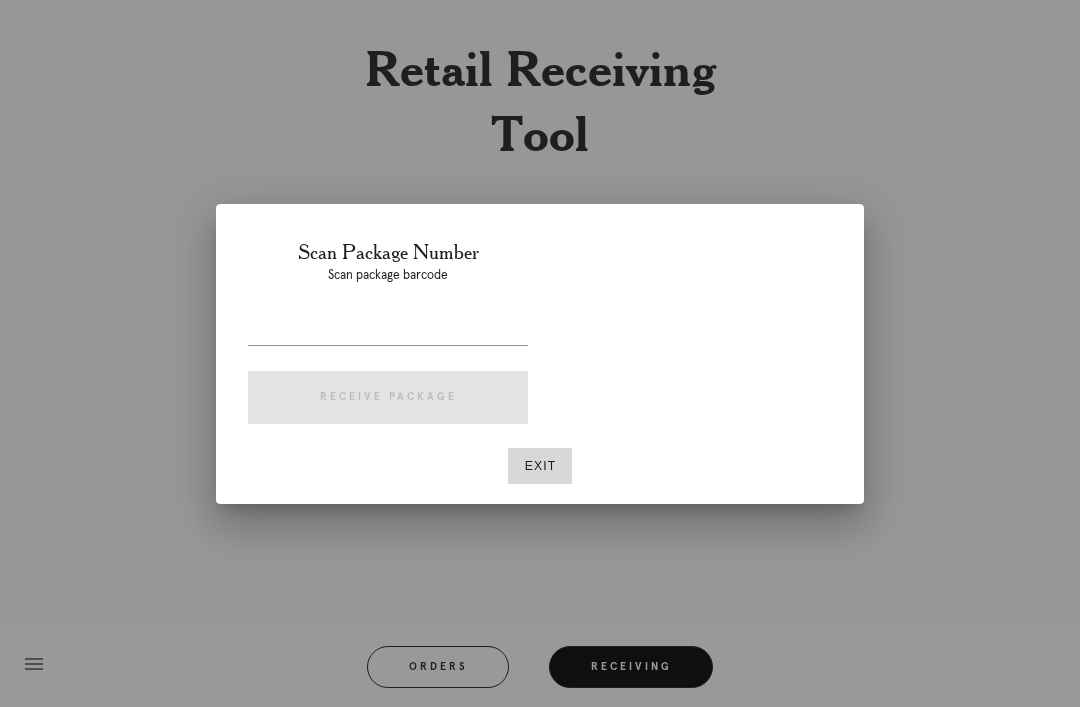 scroll, scrollTop: 0, scrollLeft: 0, axis: both 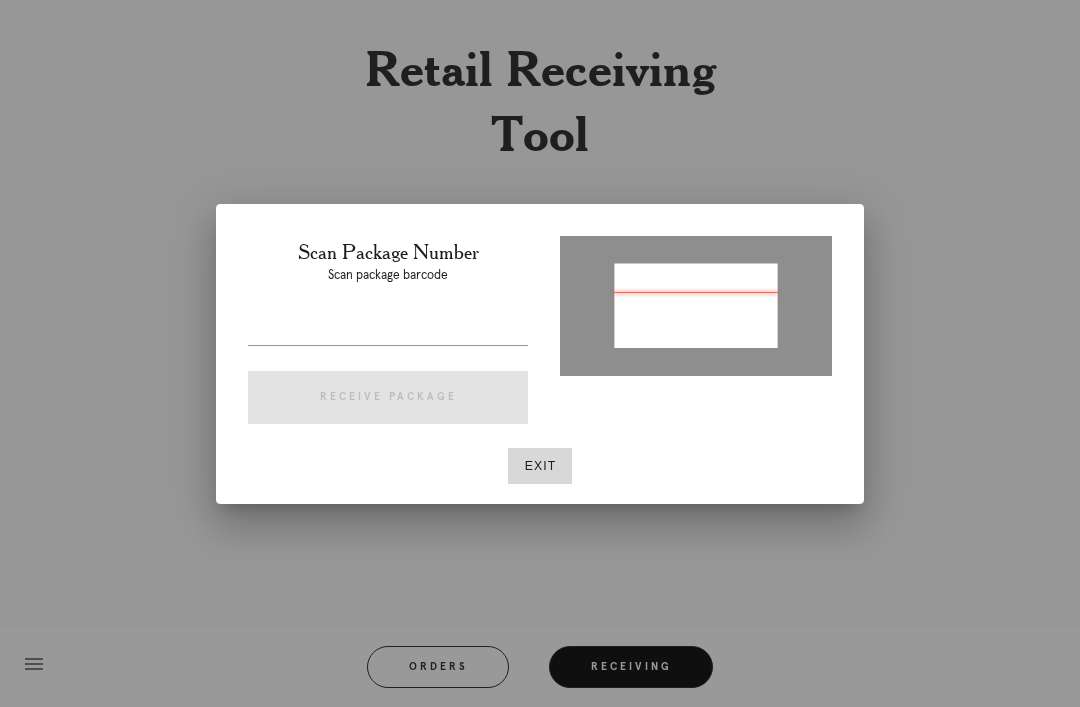 type on "P551330718492449" 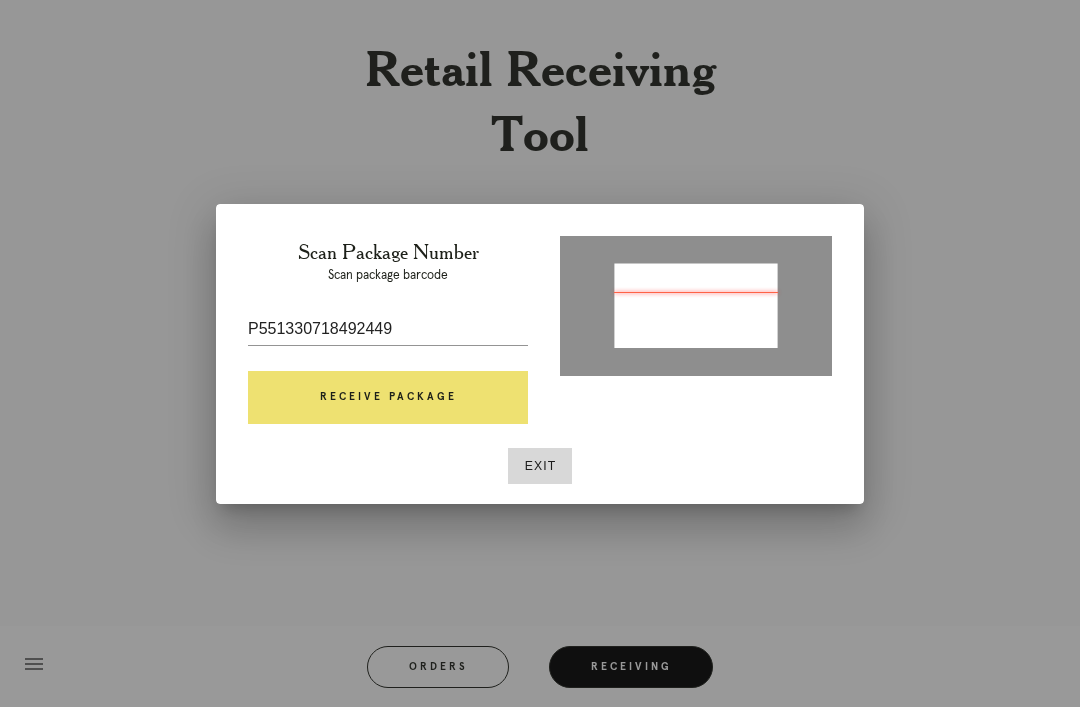 click on "Receive Package" at bounding box center (388, 398) 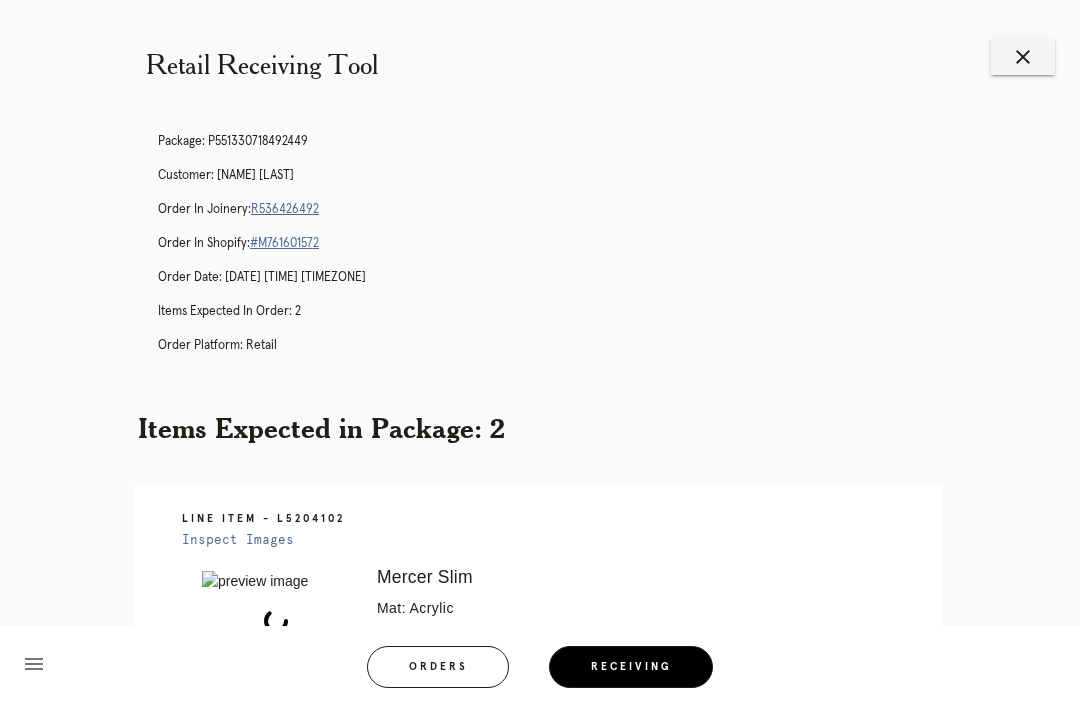 click on "R536426492" at bounding box center (285, 209) 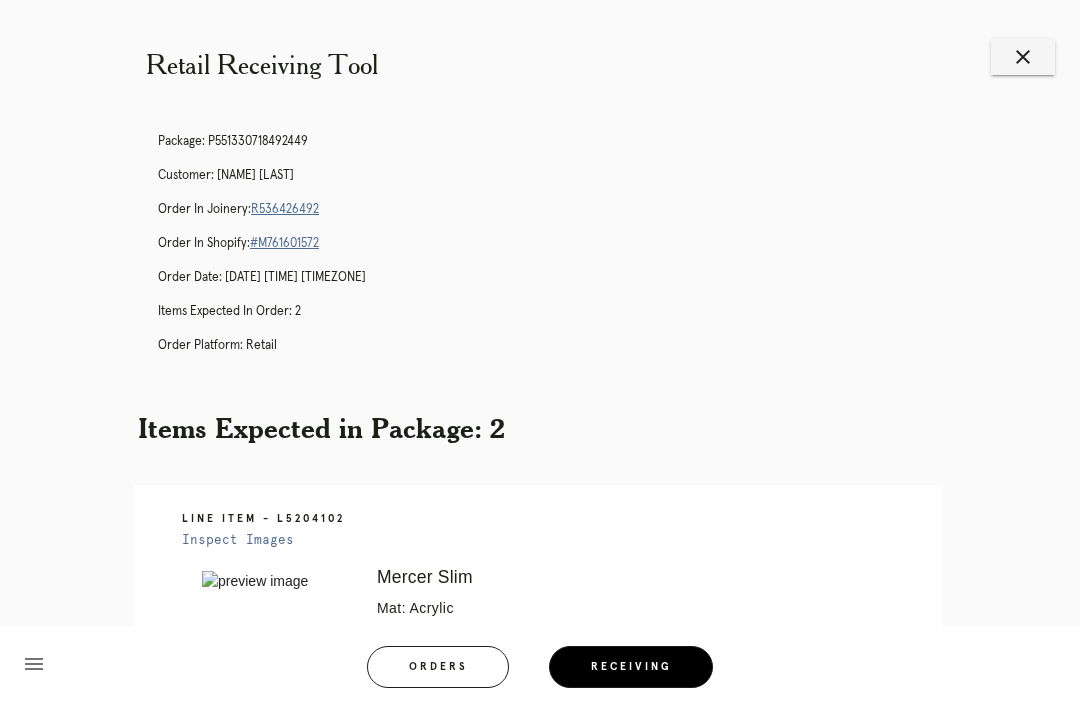 click on "close" at bounding box center (1023, 57) 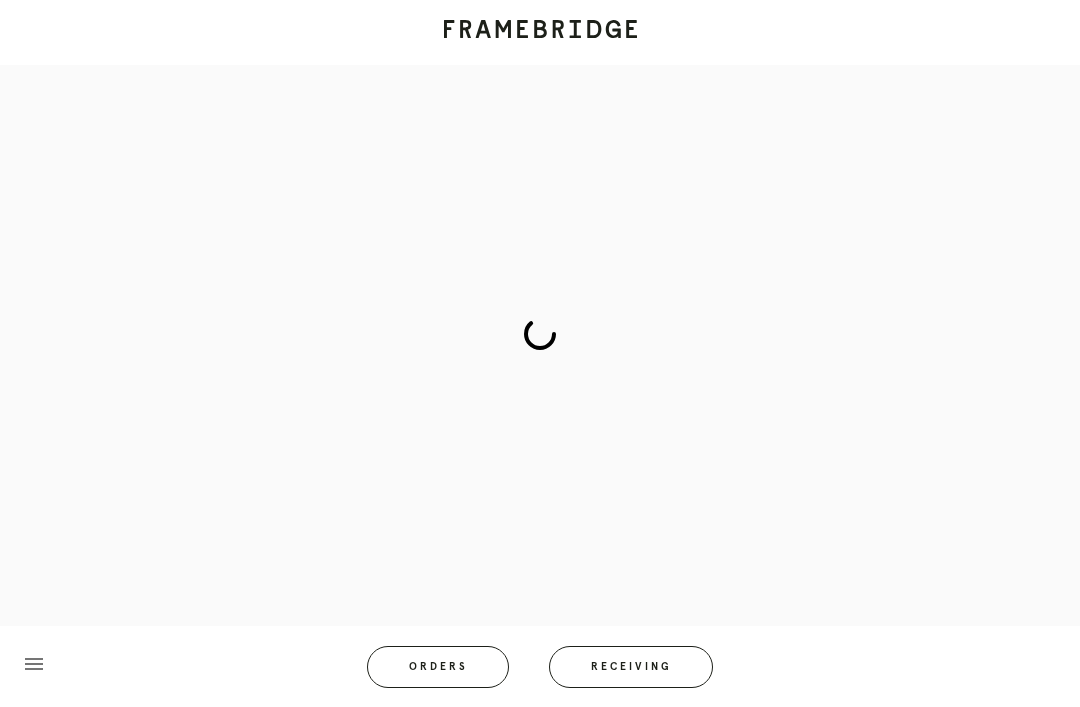 scroll, scrollTop: 0, scrollLeft: 0, axis: both 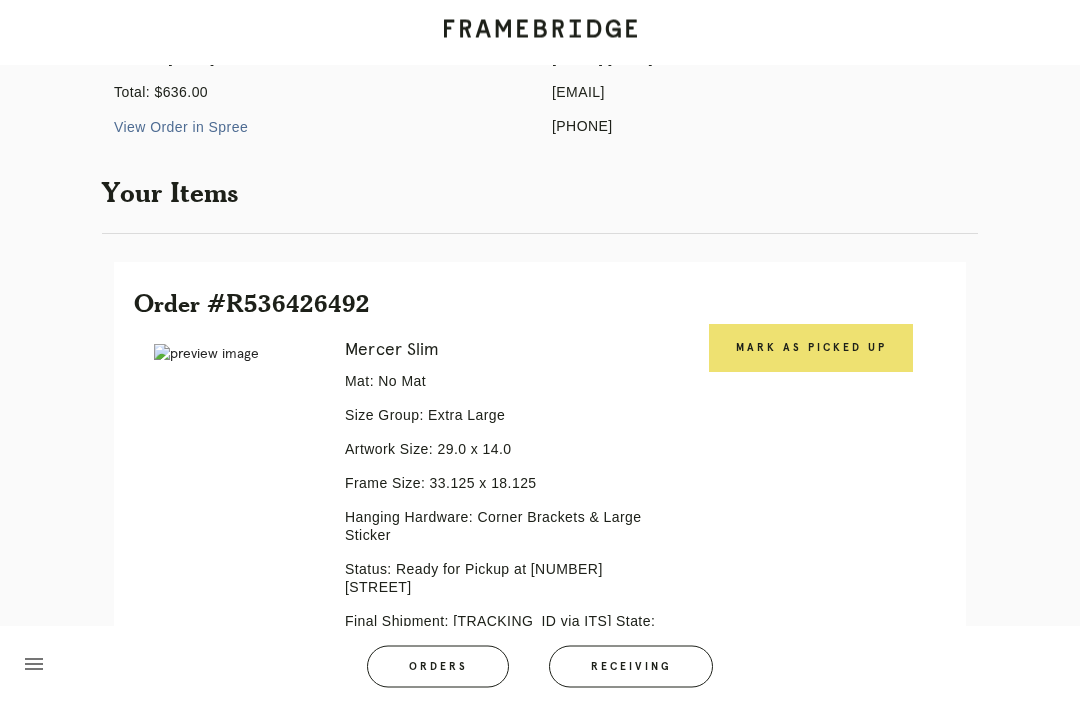 click on "Mark as Picked Up" at bounding box center [811, 349] 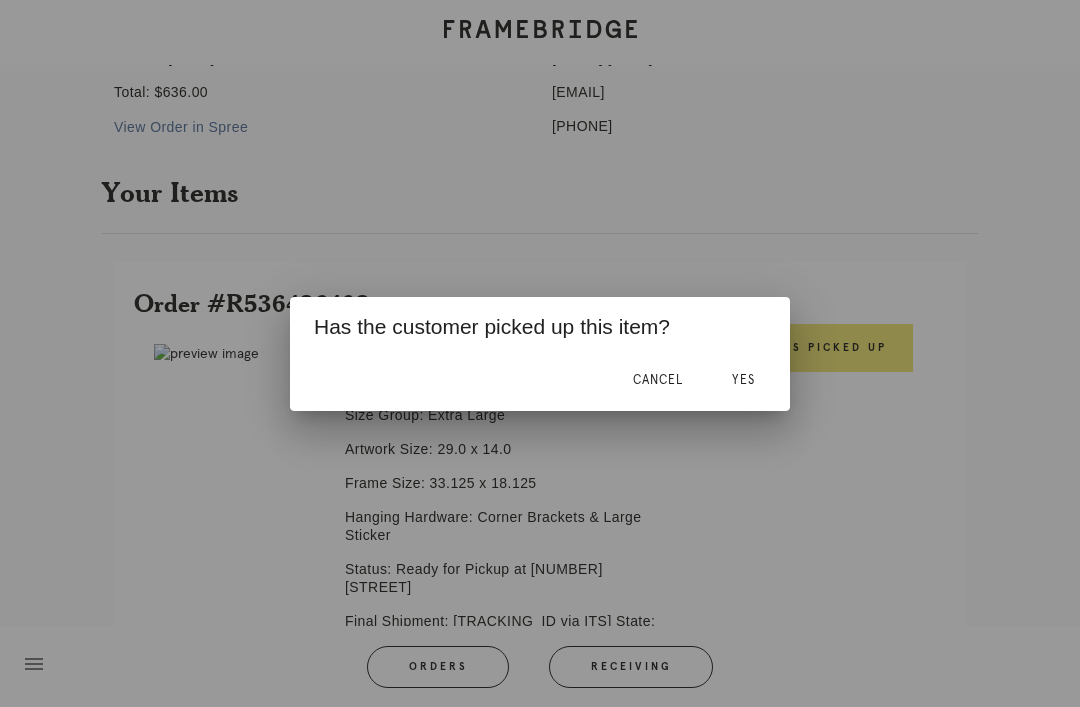 click on "Yes" at bounding box center (743, 380) 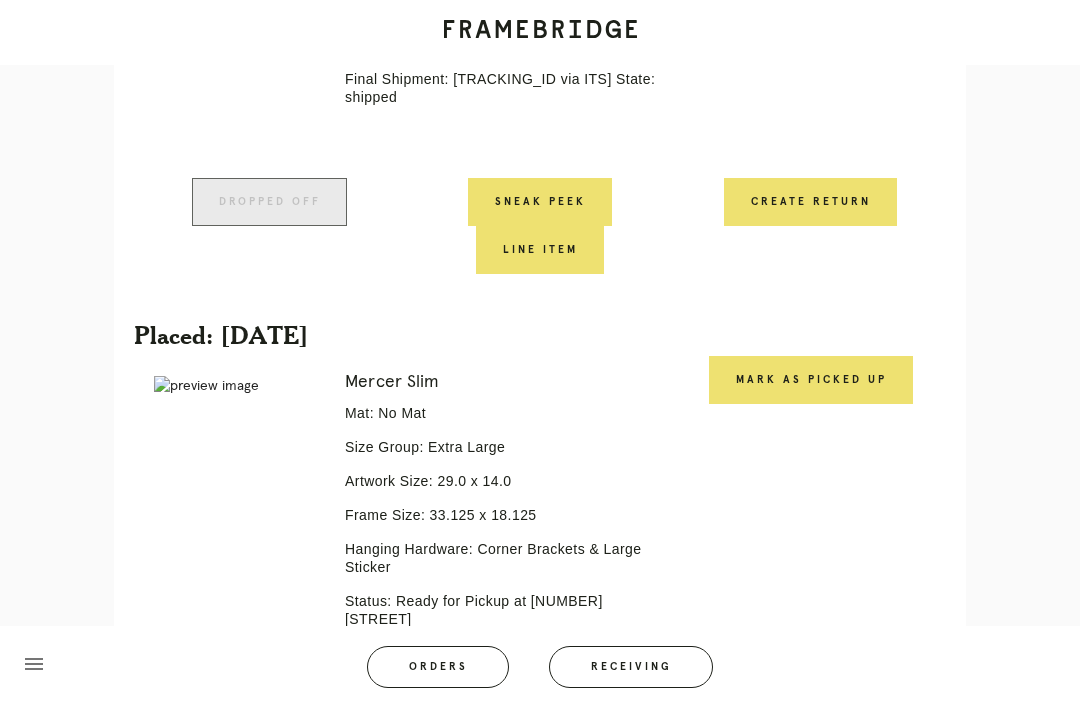 scroll, scrollTop: 817, scrollLeft: 0, axis: vertical 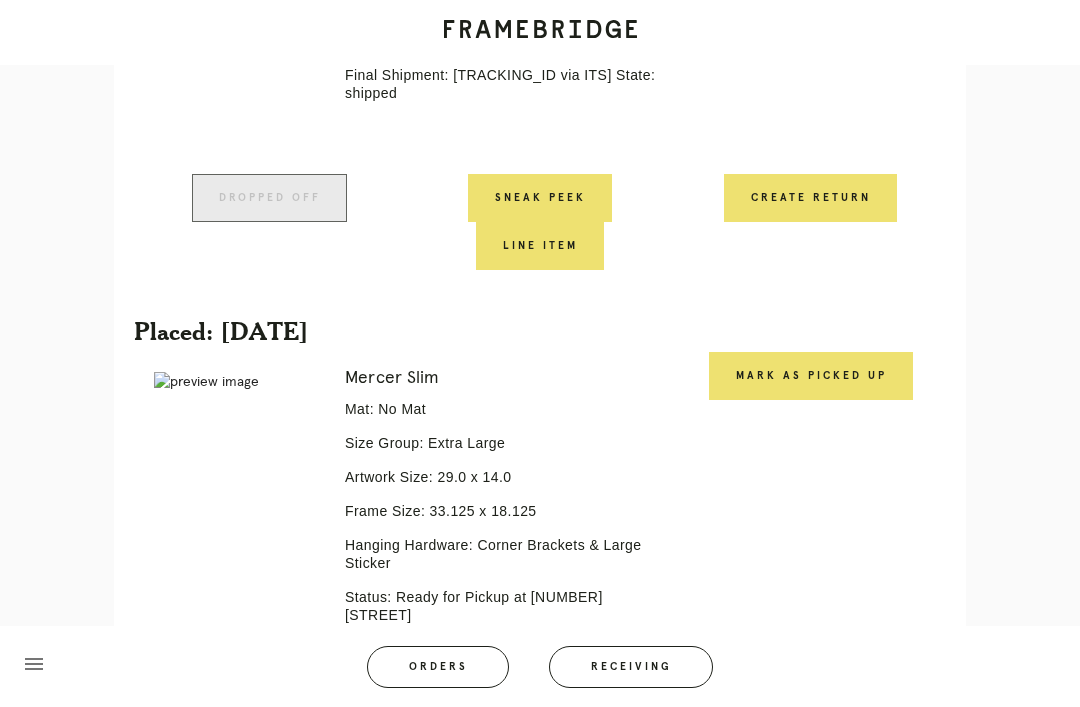click on "Mark as Picked Up" at bounding box center (811, 376) 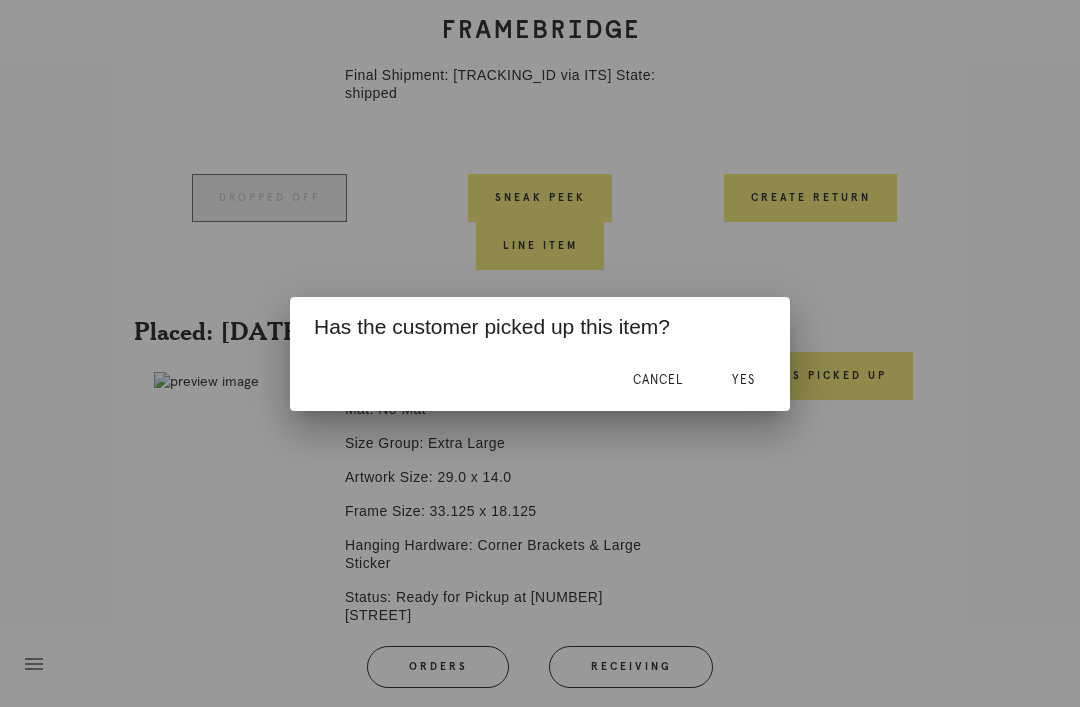 click on "Yes" at bounding box center (743, 380) 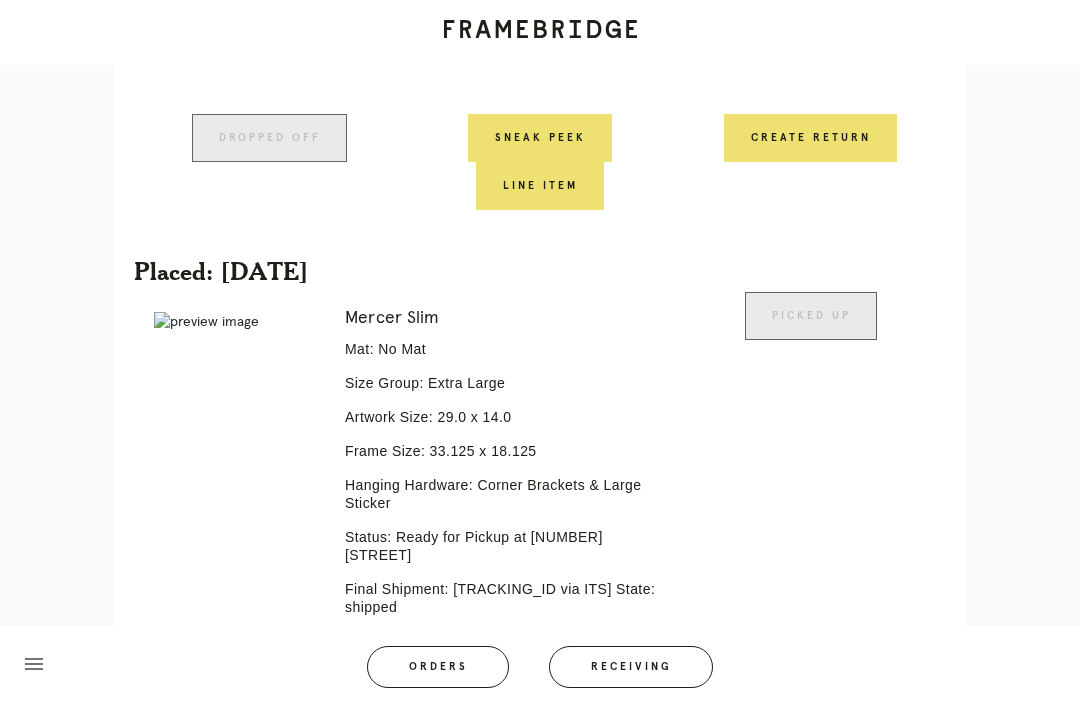 scroll, scrollTop: 881, scrollLeft: 0, axis: vertical 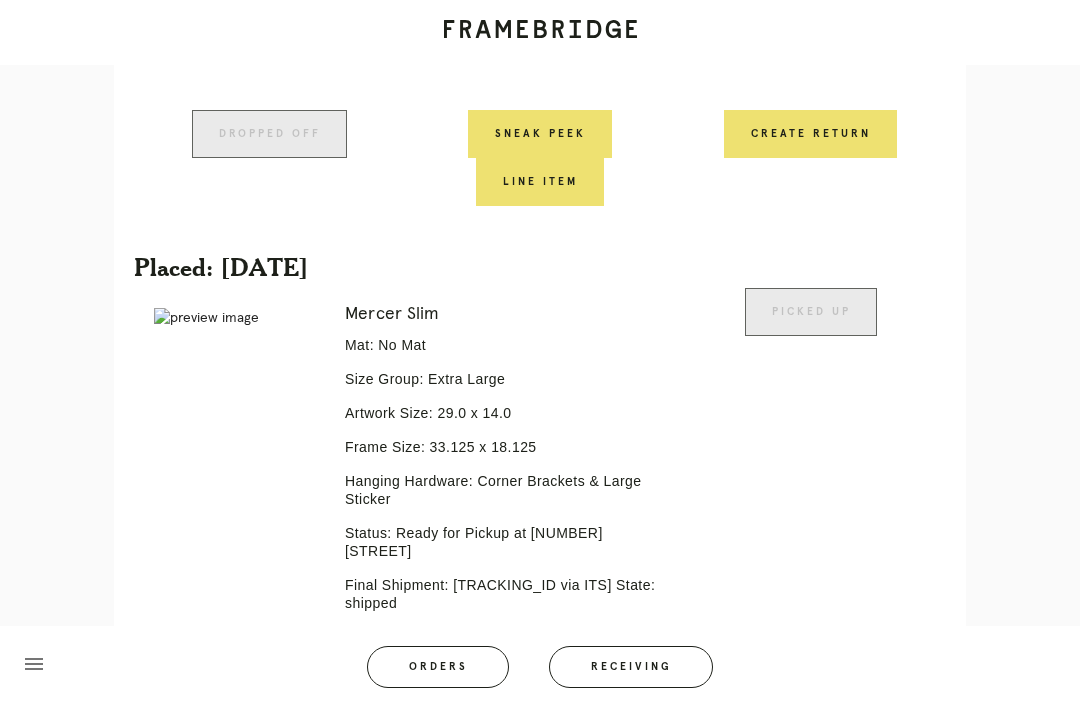 click at bounding box center [540, 32] 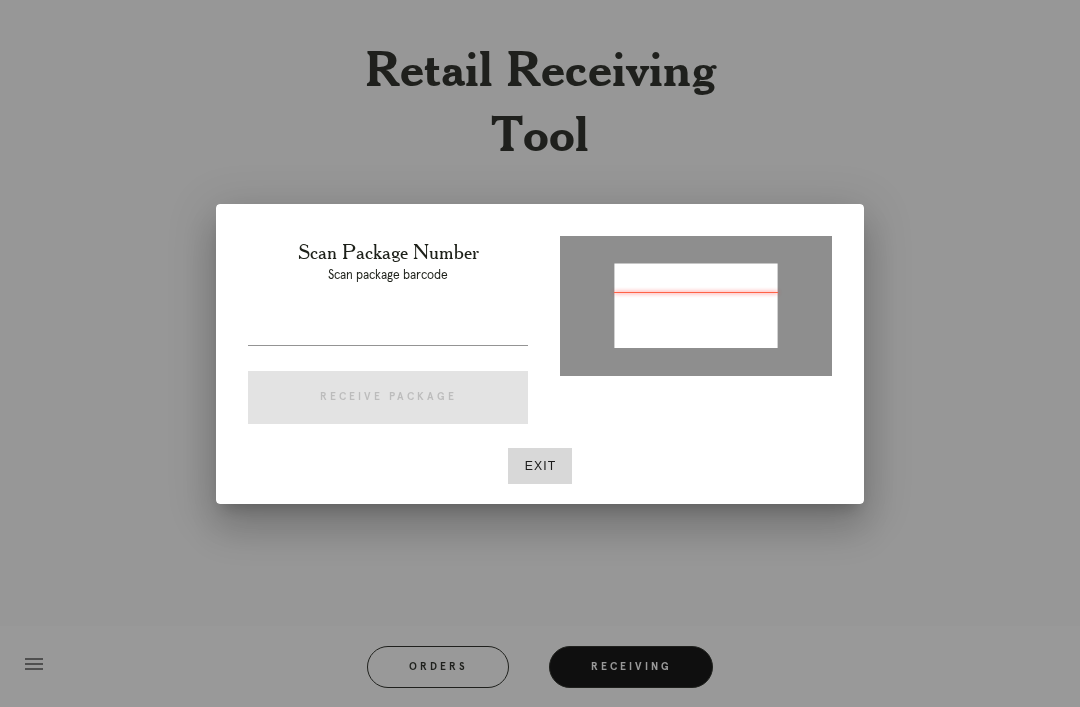 scroll, scrollTop: 0, scrollLeft: 0, axis: both 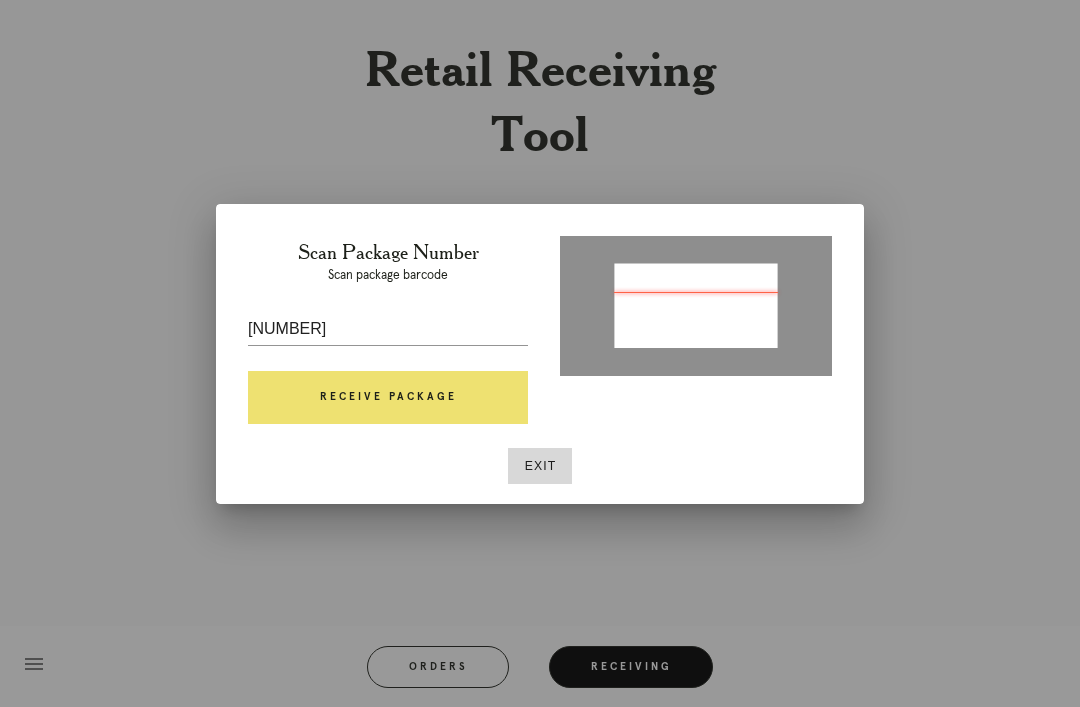 click on "Receive Package" at bounding box center [388, 398] 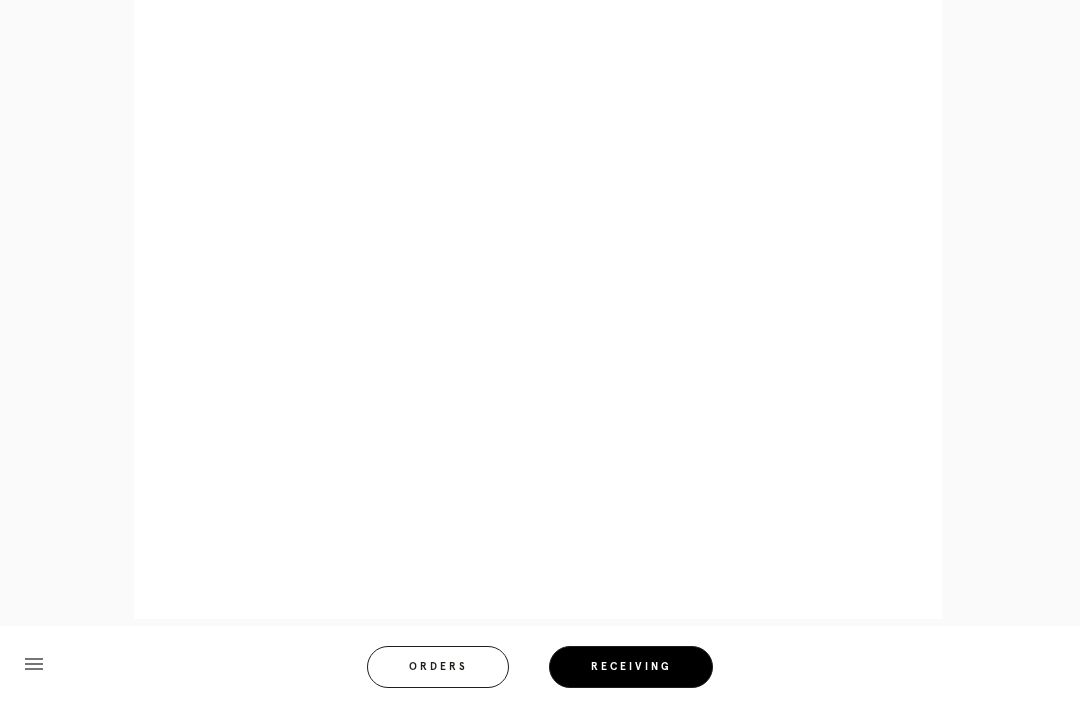 scroll, scrollTop: 1583, scrollLeft: 0, axis: vertical 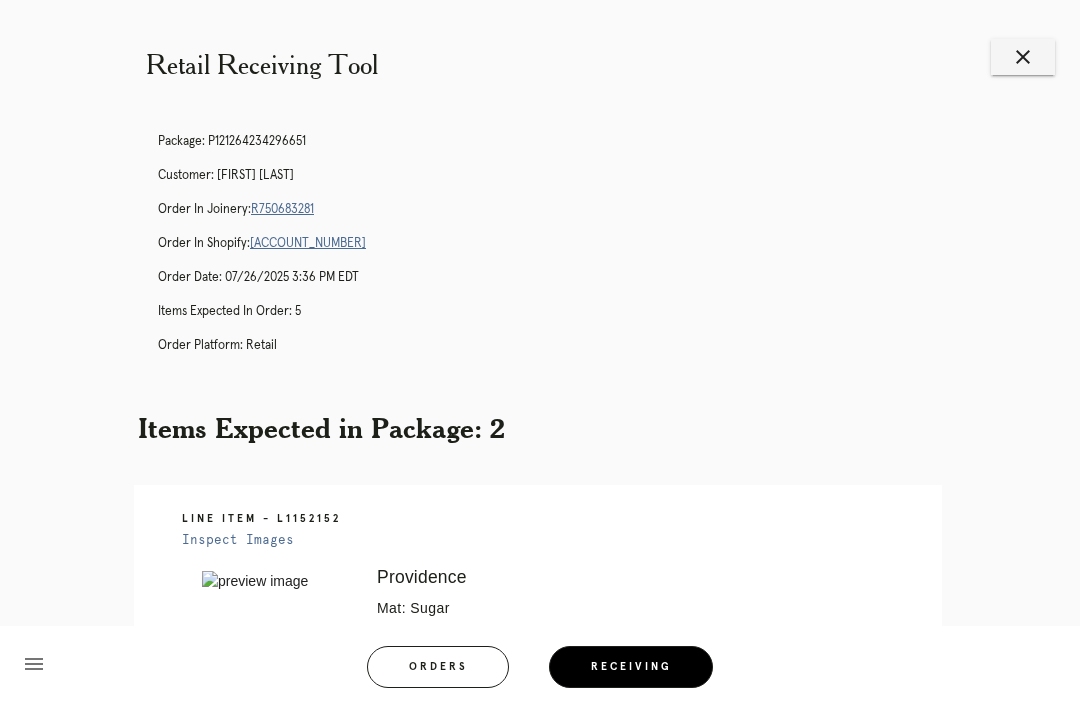 click on "R750683281" at bounding box center (282, 209) 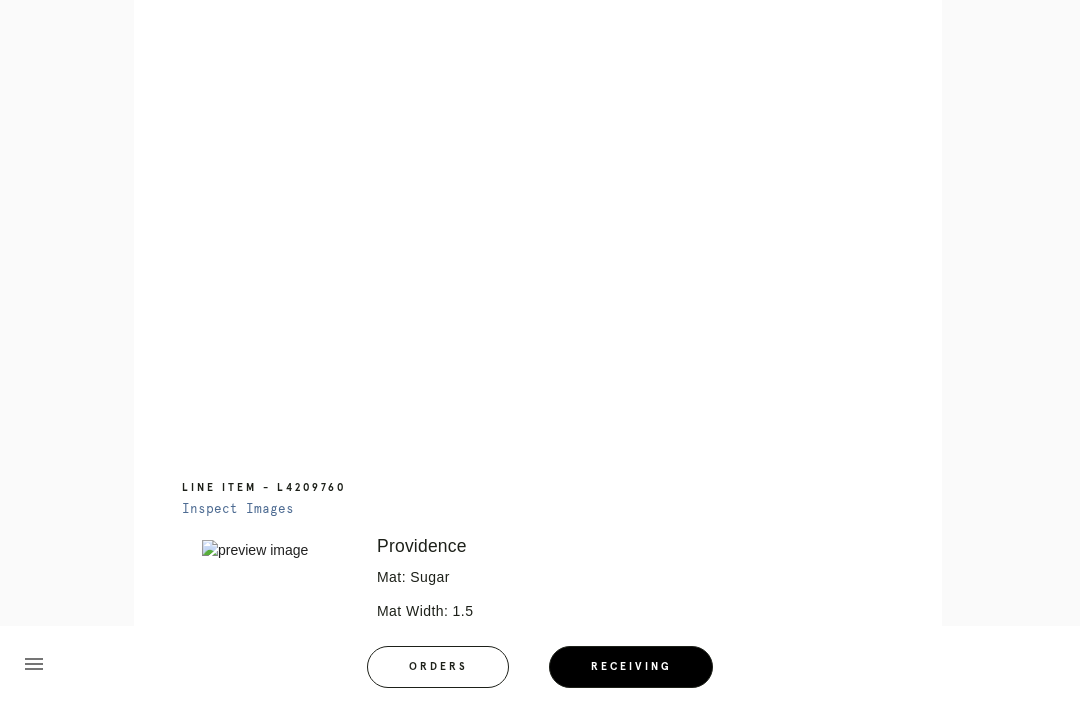 scroll, scrollTop: 1125, scrollLeft: 0, axis: vertical 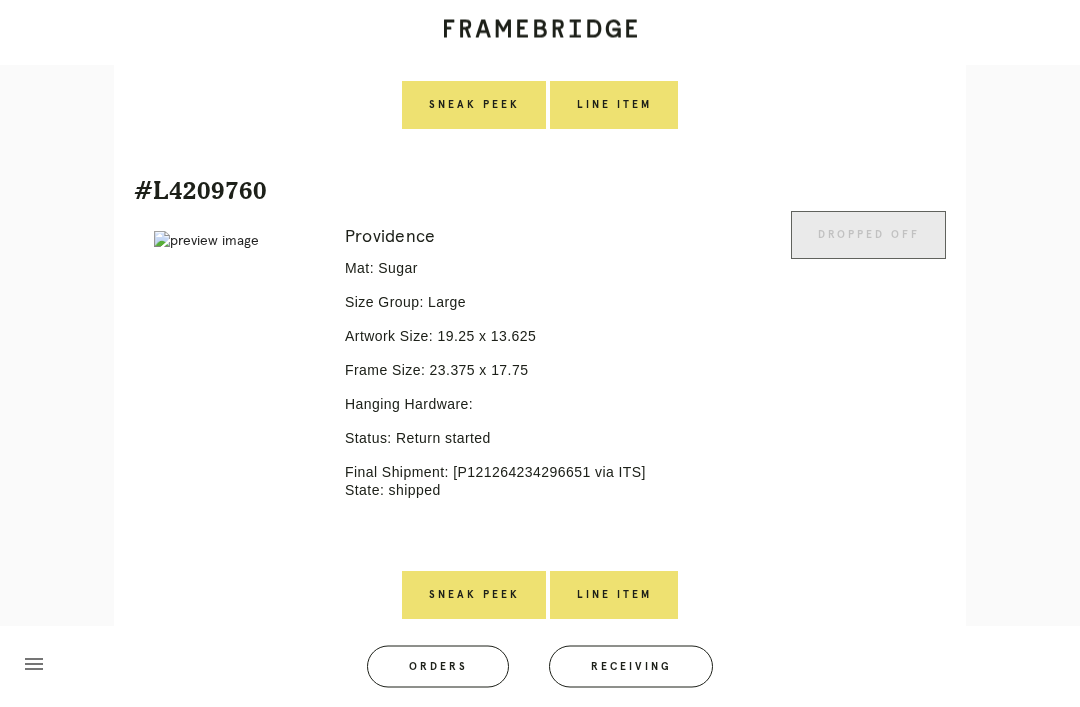 click on "Line Item" at bounding box center (614, 596) 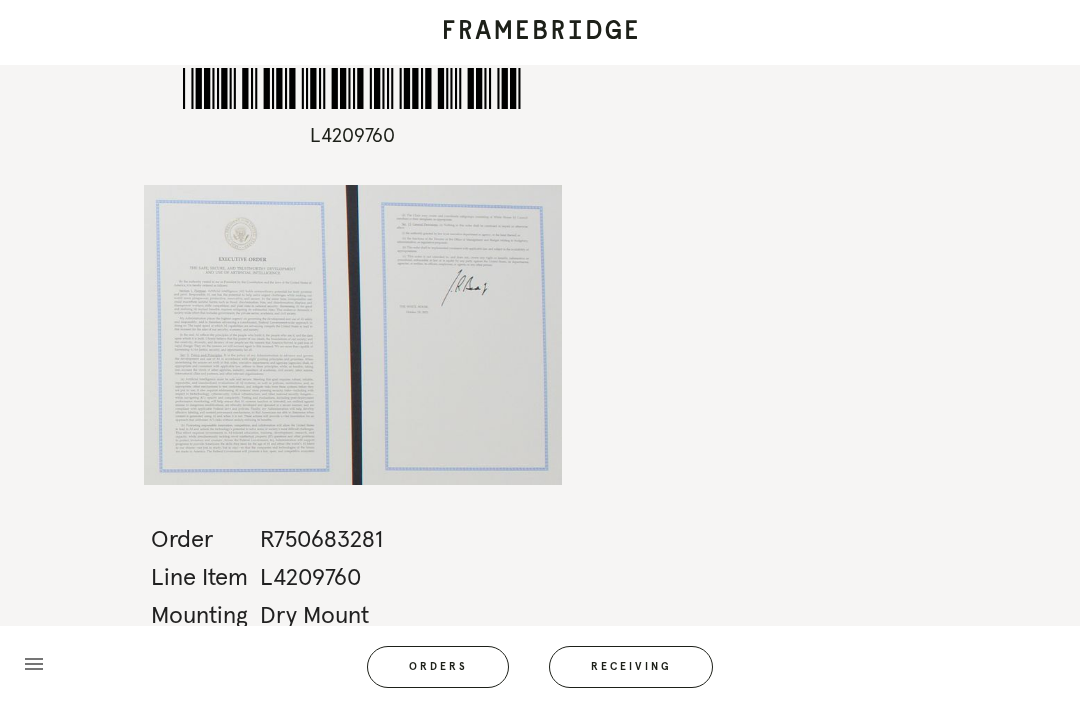 scroll, scrollTop: 0, scrollLeft: 0, axis: both 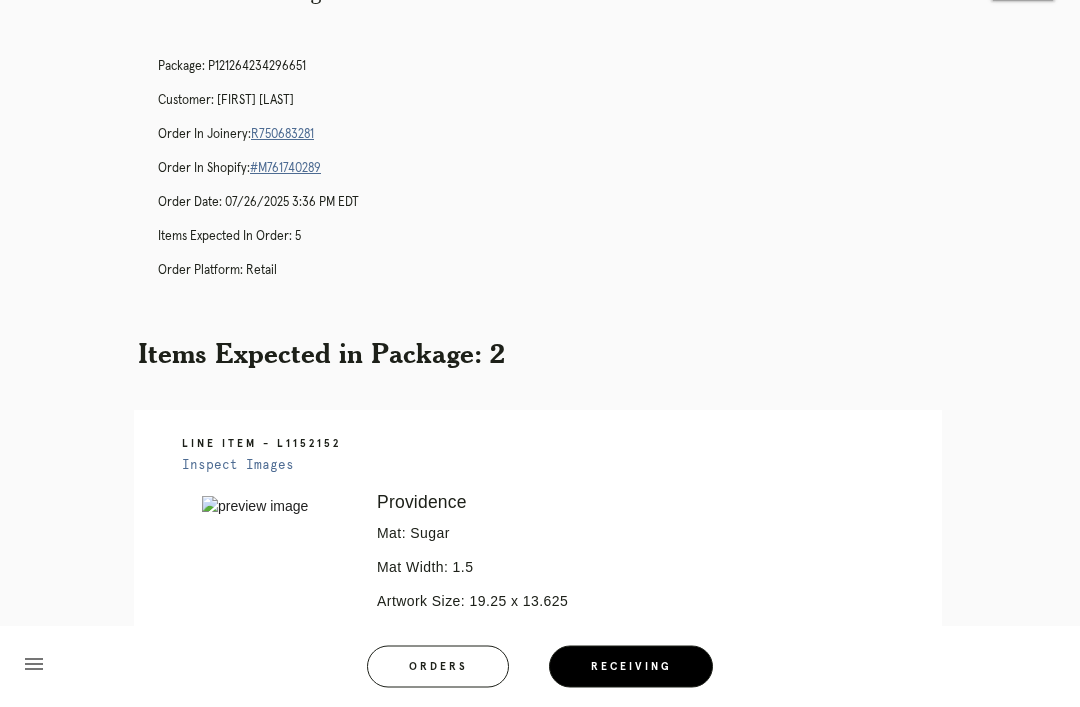 click on "R750683281" at bounding box center (282, 135) 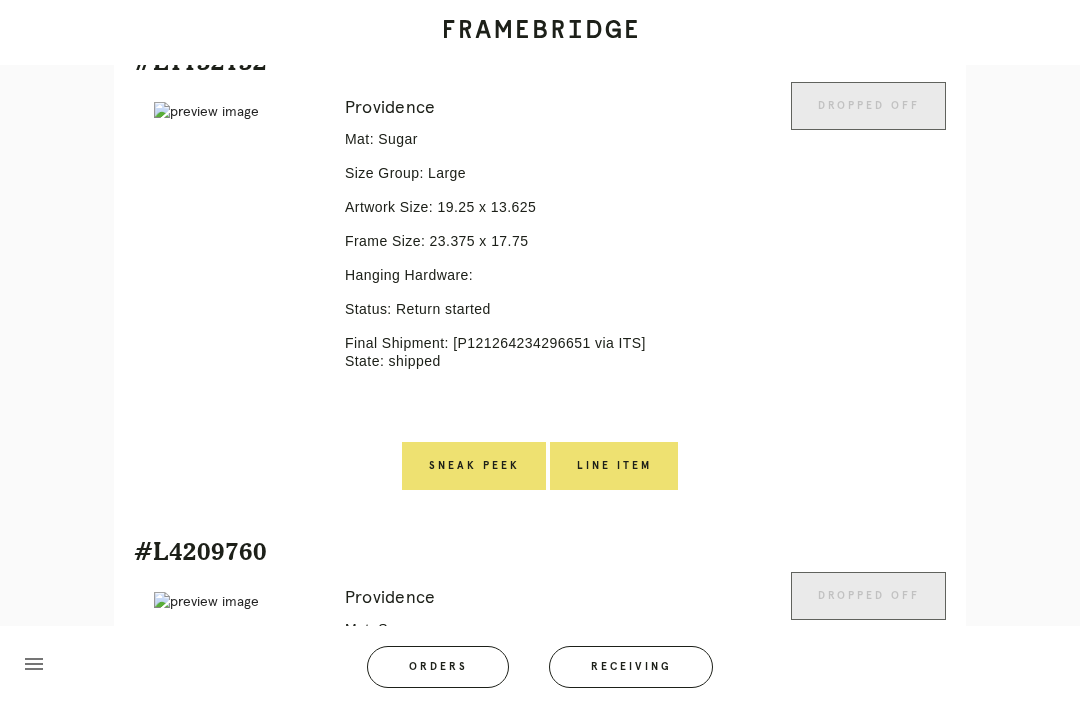 scroll, scrollTop: 2330, scrollLeft: 0, axis: vertical 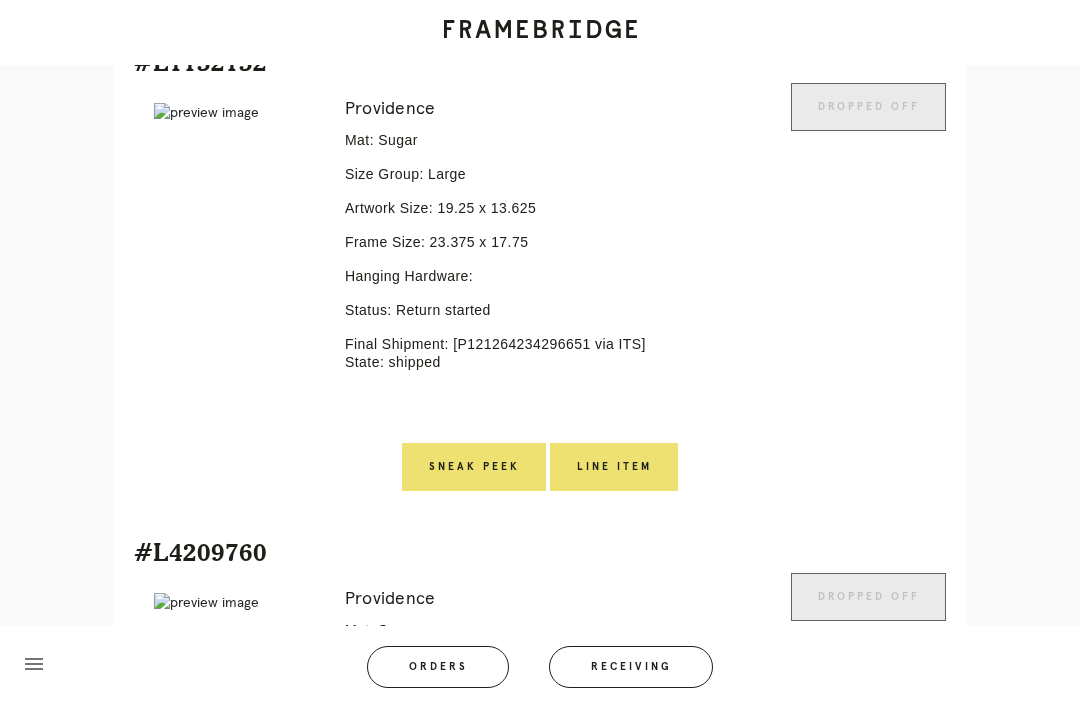 click on "Line Item" at bounding box center (614, 467) 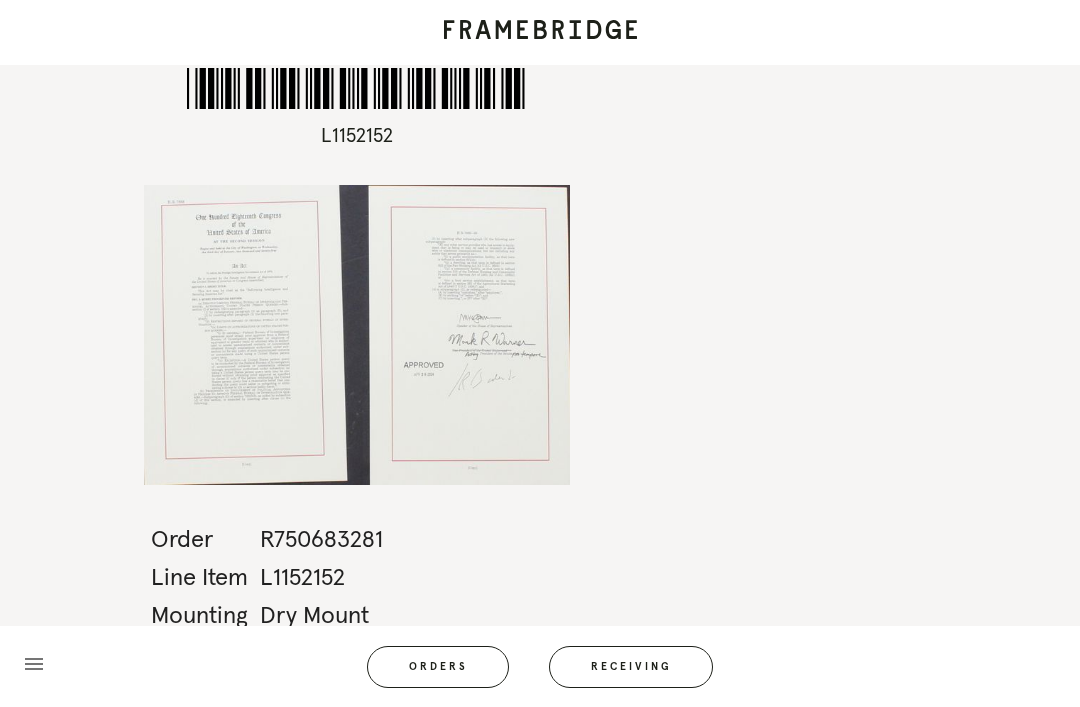 scroll, scrollTop: 0, scrollLeft: 0, axis: both 